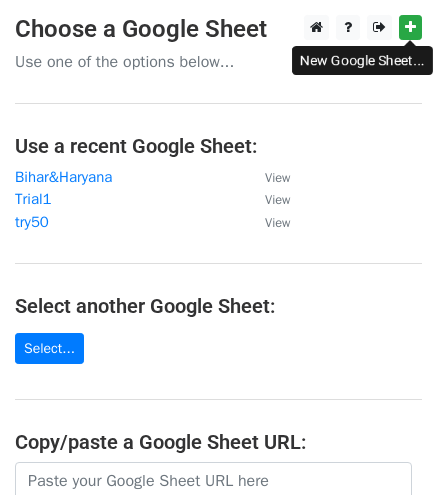 scroll, scrollTop: 0, scrollLeft: 0, axis: both 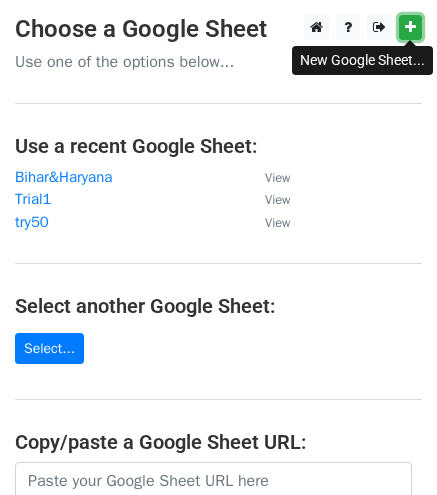 click at bounding box center (410, 27) 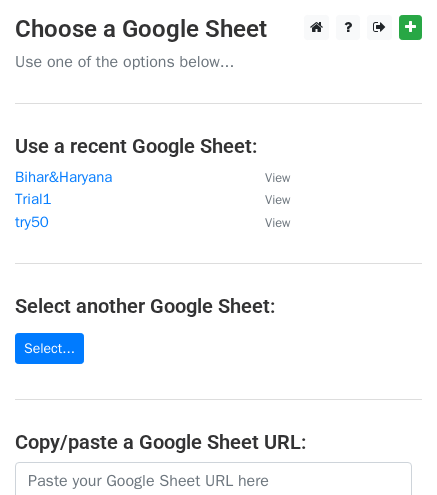 scroll, scrollTop: 0, scrollLeft: 0, axis: both 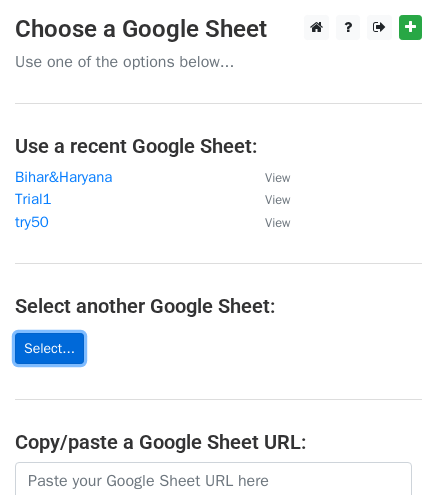 click on "Select..." at bounding box center [49, 348] 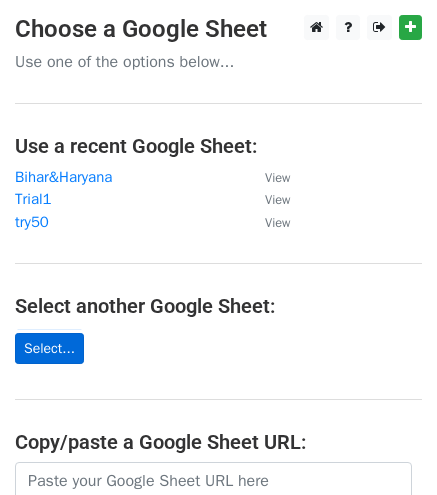 scroll, scrollTop: 0, scrollLeft: 0, axis: both 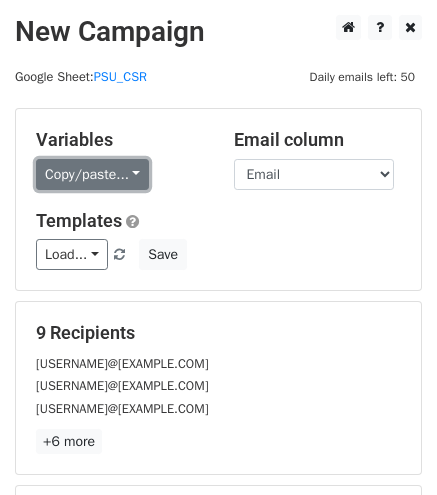 click on "Copy/paste..." at bounding box center (92, 174) 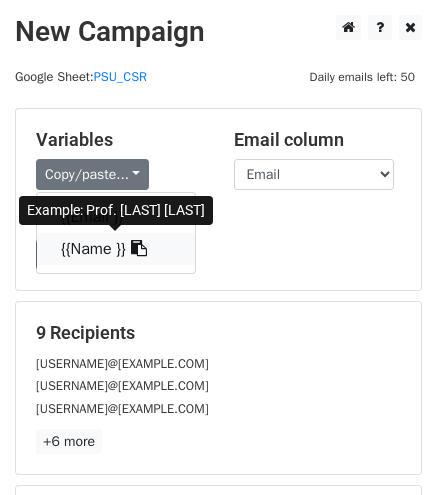 click on "{{Name }}" at bounding box center [116, 249] 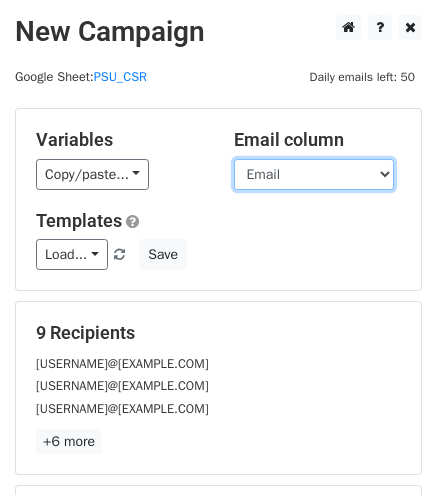 click on "Email
Name" at bounding box center (314, 174) 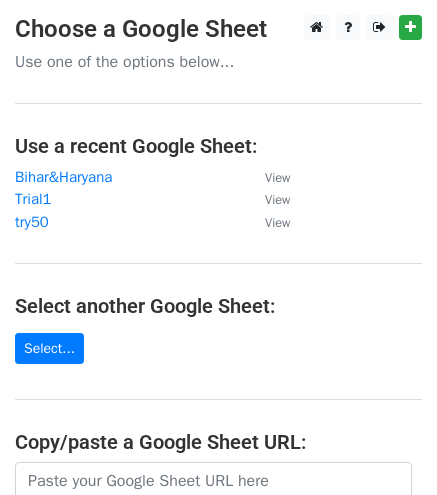 scroll, scrollTop: 0, scrollLeft: 0, axis: both 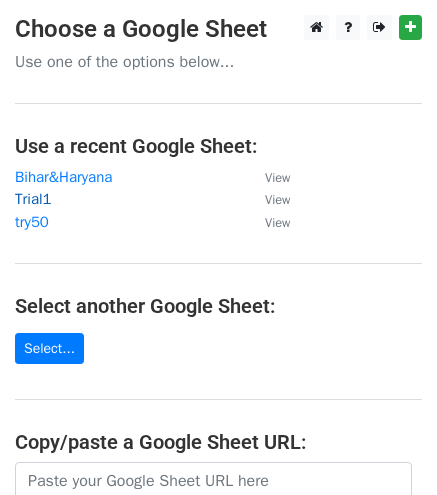 click on "Trial1" at bounding box center (33, 199) 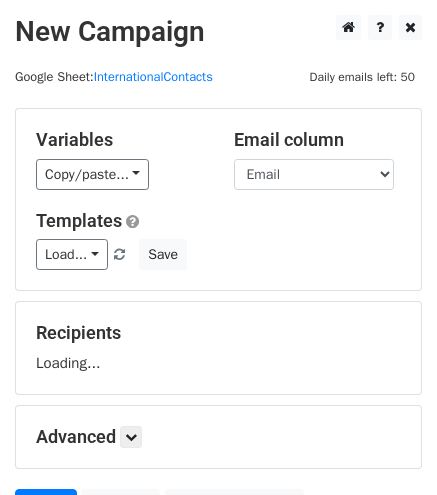scroll, scrollTop: 0, scrollLeft: 0, axis: both 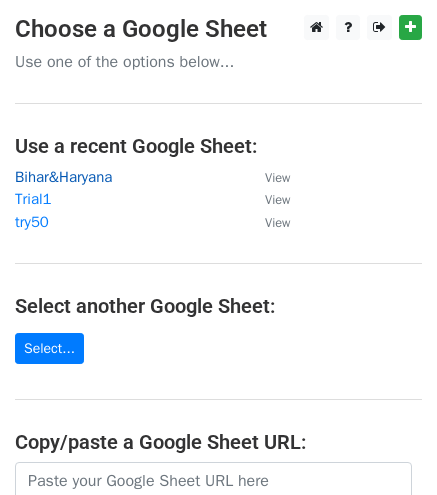 click on "Bihar&Haryana" at bounding box center (63, 177) 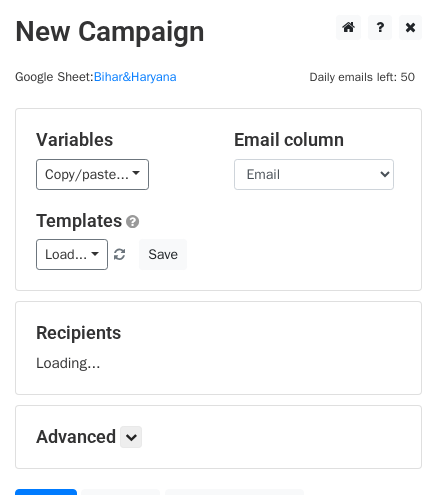 scroll, scrollTop: 0, scrollLeft: 0, axis: both 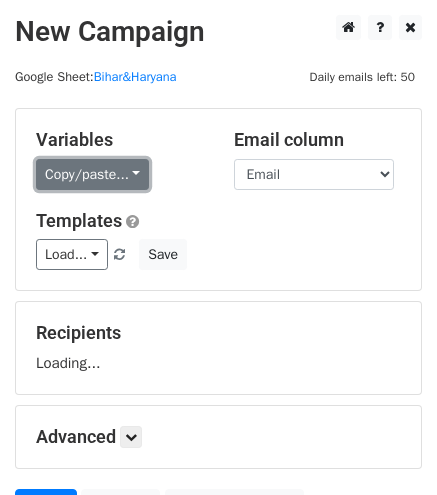 click on "Copy/paste..." at bounding box center (92, 174) 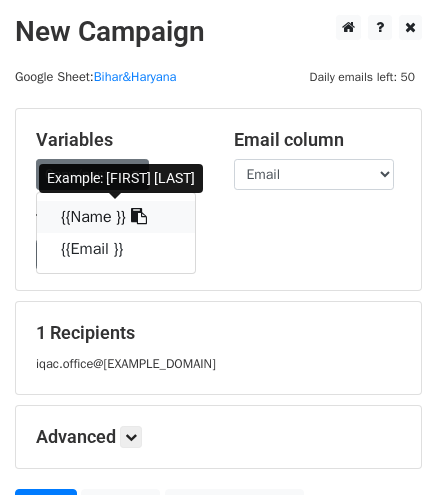 click on "{{Name }}" at bounding box center (116, 217) 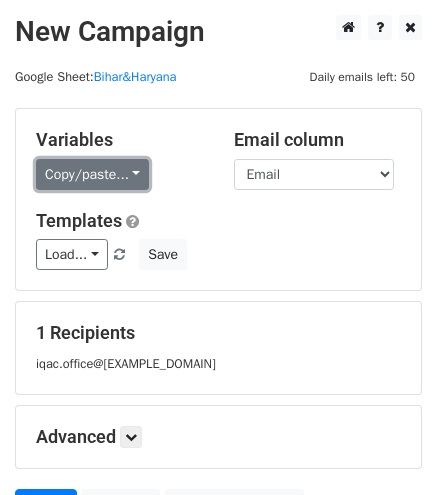 click on "Copy/paste..." at bounding box center [92, 174] 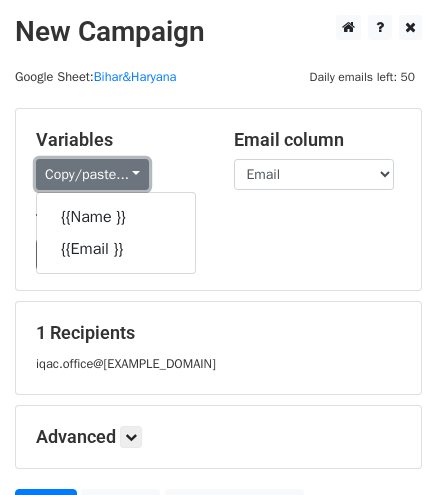 click on "Copy/paste..." at bounding box center [92, 174] 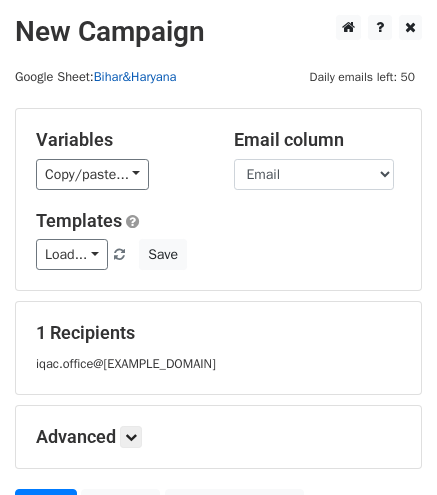 click on "Bihar&Haryana" at bounding box center [135, 77] 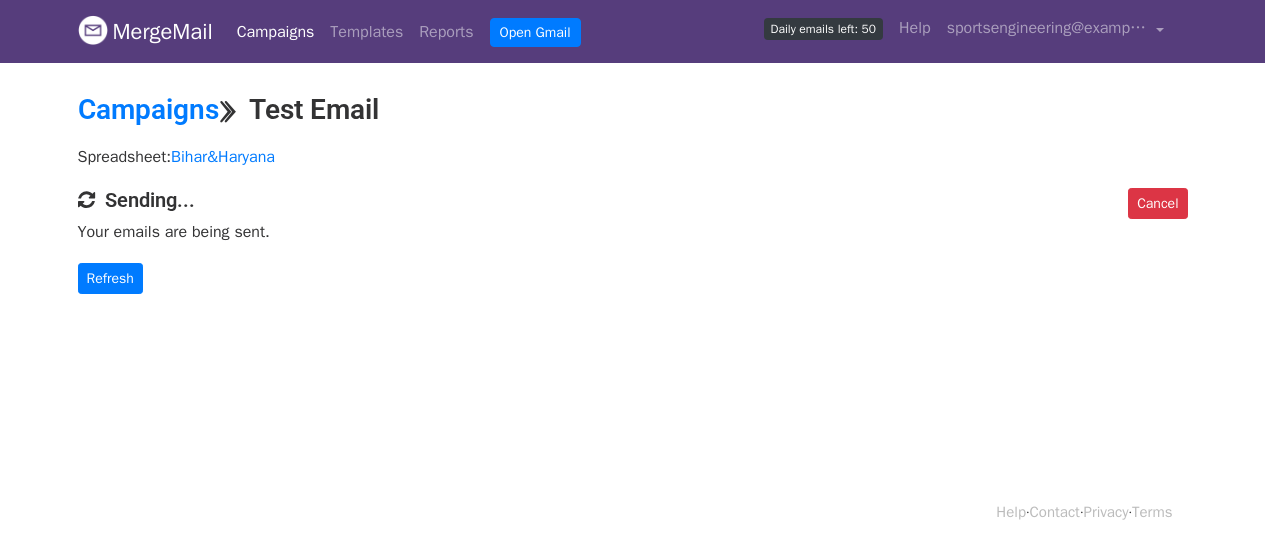 scroll, scrollTop: 0, scrollLeft: 0, axis: both 